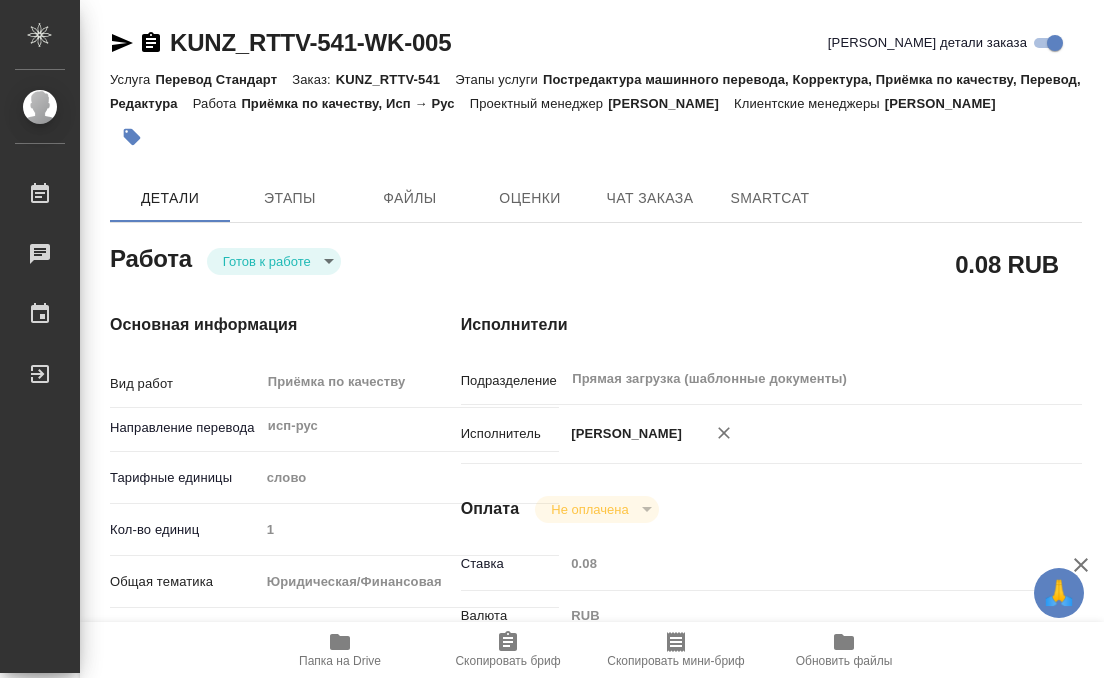 scroll, scrollTop: 0, scrollLeft: 0, axis: both 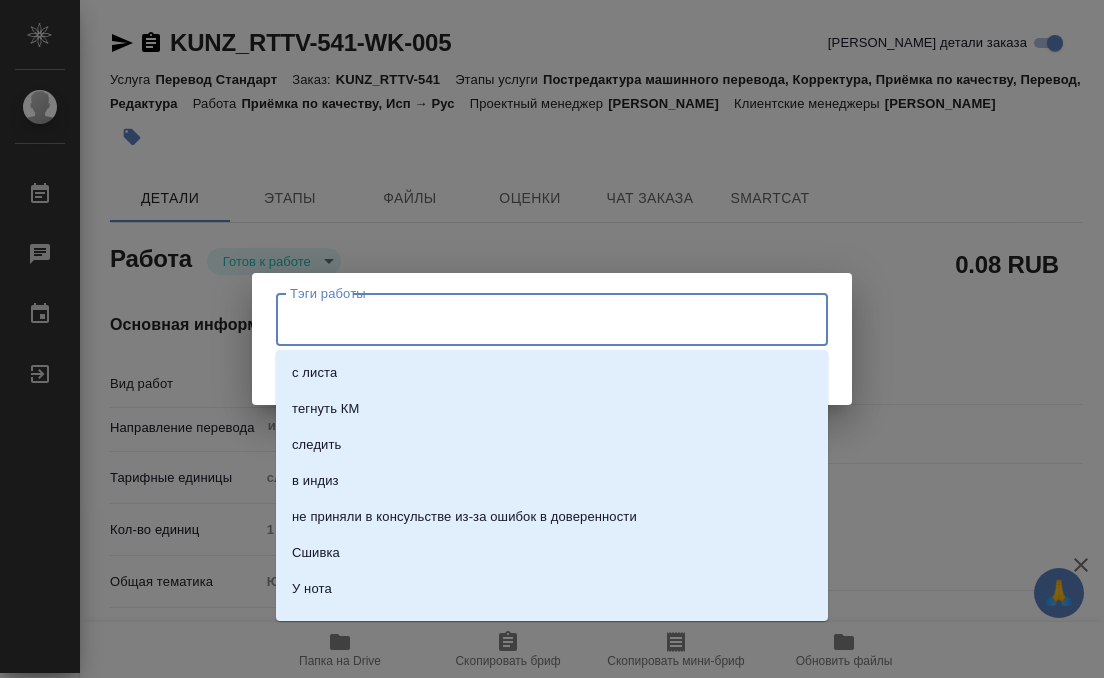 click on "Тэги работы" at bounding box center (533, 319) 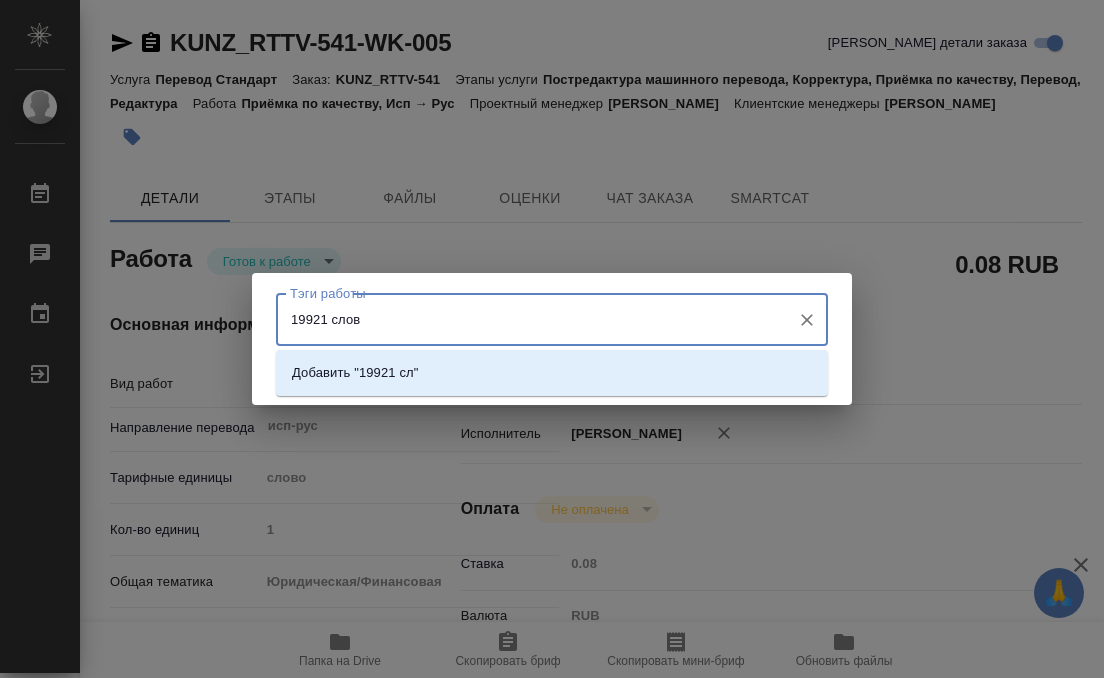type on "19921 слово" 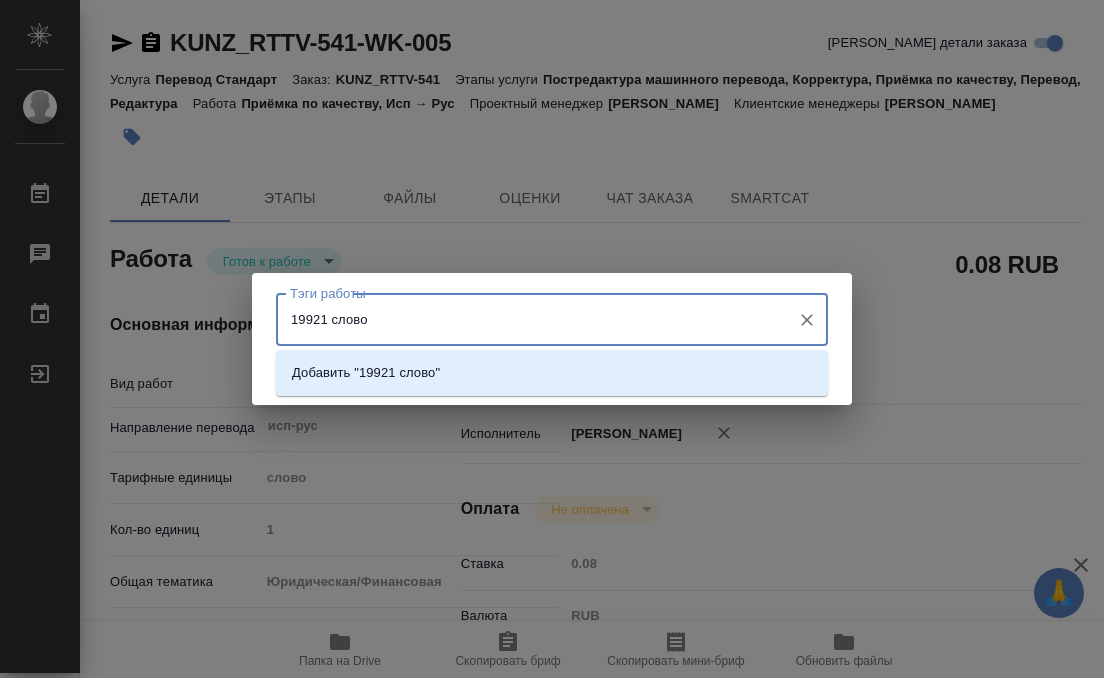 type 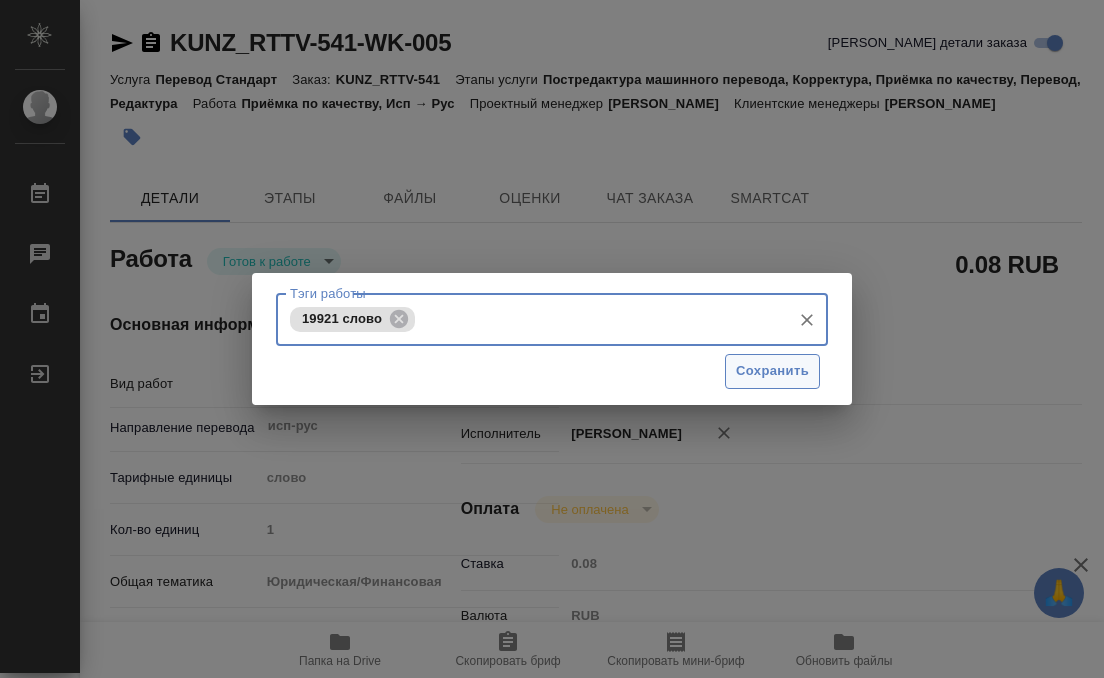 click on "Сохранить" at bounding box center (772, 371) 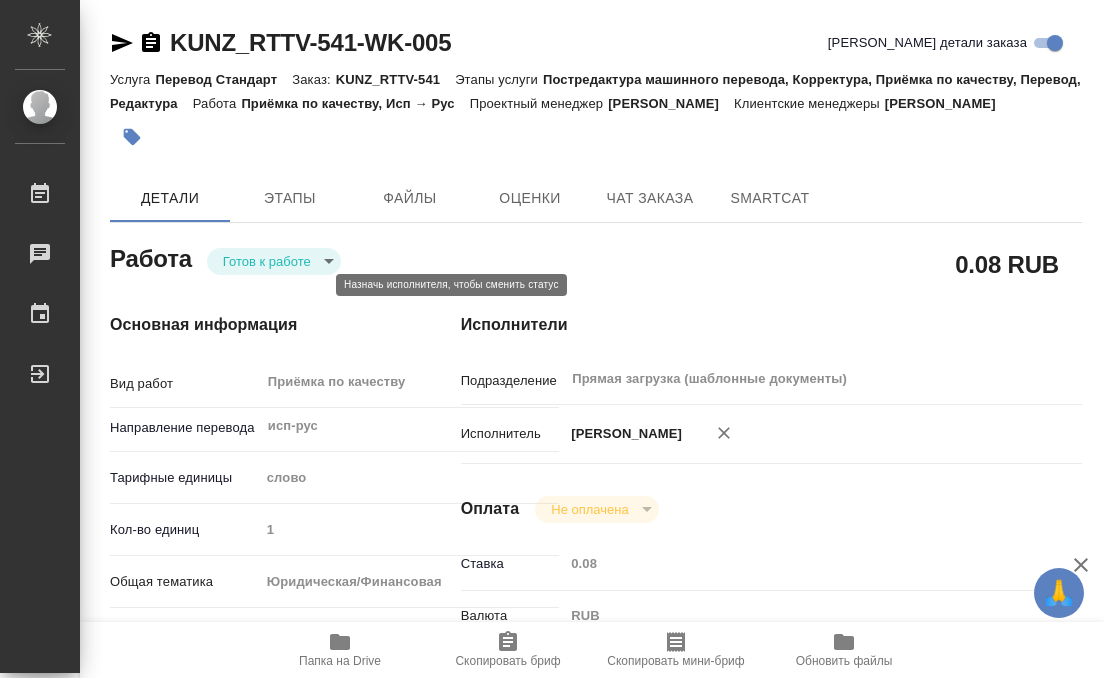 click on "🙏 .cls-1
fill:#fff;
AWATERA Kobzeva Elizaveta Работы 0 Чаты График Выйти KUNZ_RTTV-541-WK-005 Кратко детали заказа Услуга Перевод Стандарт Заказ: KUNZ_RTTV-541 Этапы услуги Постредактура машинного перевода, Корректура, Приёмка по качеству, Перевод, Редактура Работа Приёмка по качеству, Исп → Рус Проектный менеджер Тарабановская Анастасия Клиентские менеджеры Веселова Юлия Детали Этапы Файлы Оценки Чат заказа SmartCat Работа Готов к работе readyForWork 0.08 RUB Основная информация Вид работ Приёмка по качеству x ​ Направление перевода исп-рус ​ Тарифные единицы слово 5a8b1489cc6b4906c91bfd90 1" at bounding box center (552, 339) 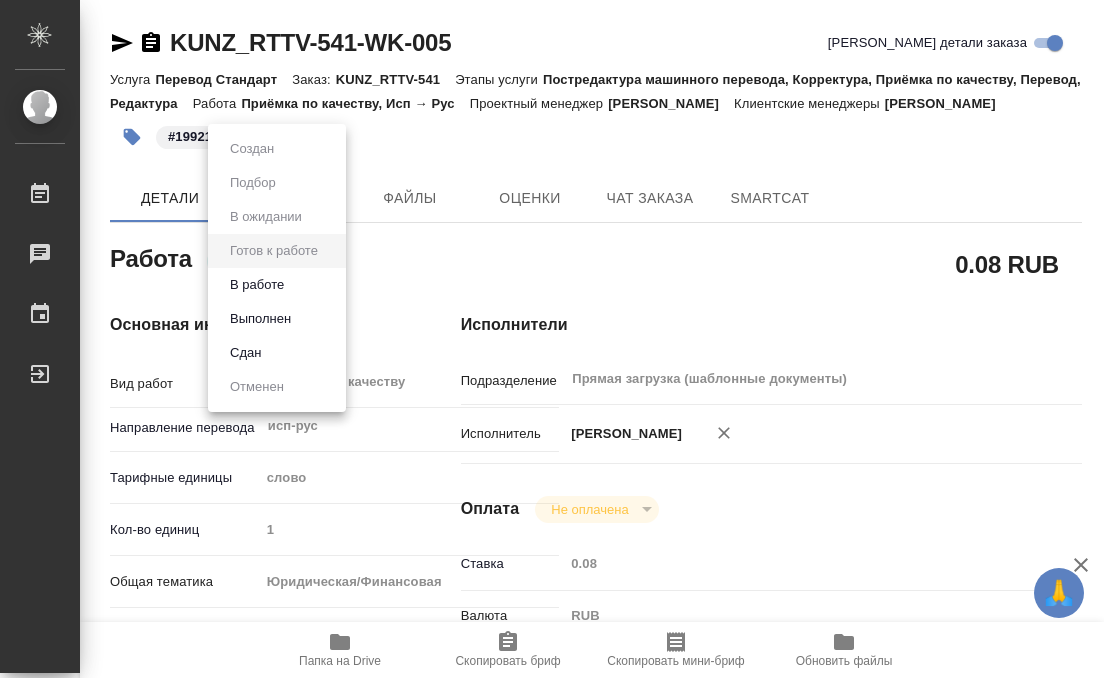 click on "Выполнен" at bounding box center (277, 319) 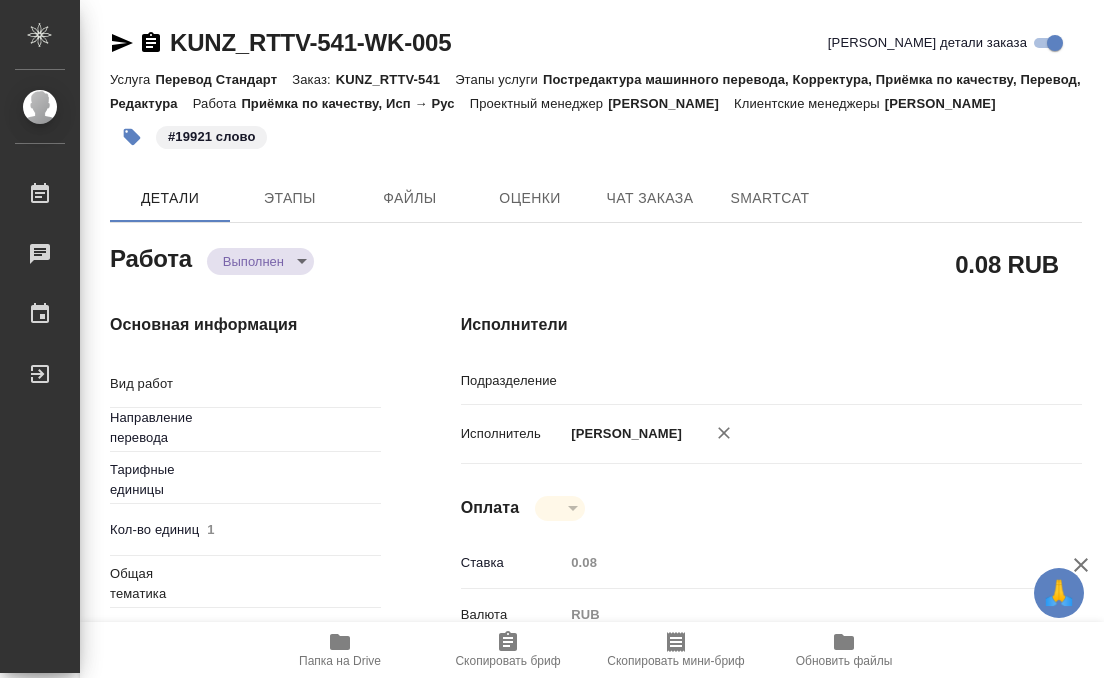 type on "x" 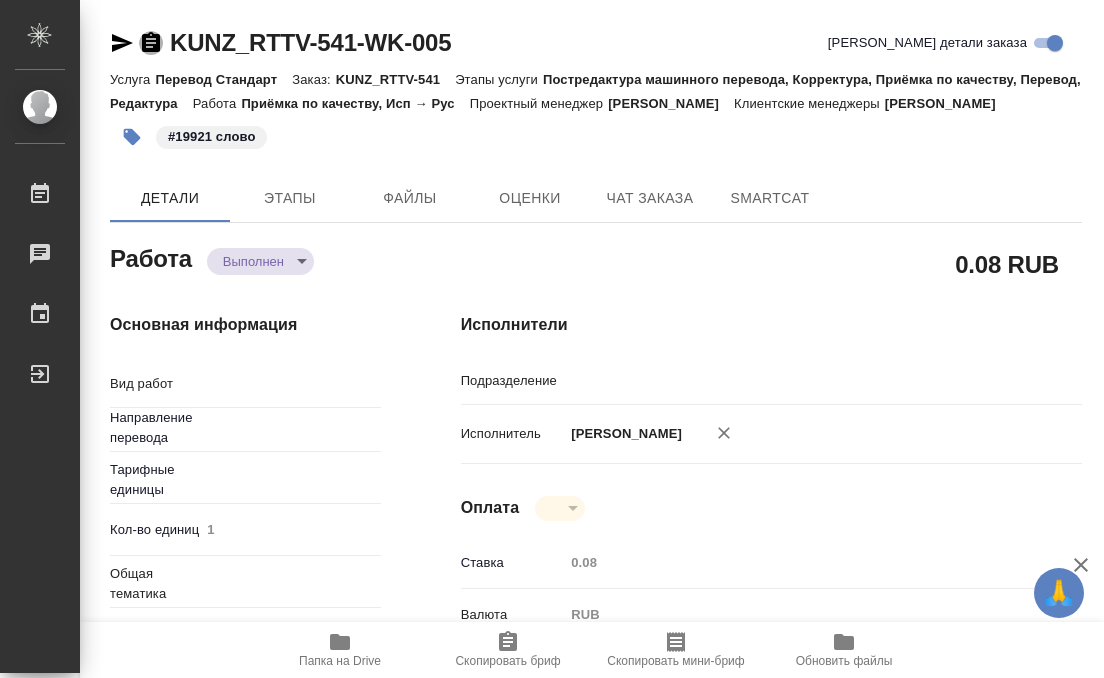 type on "x" 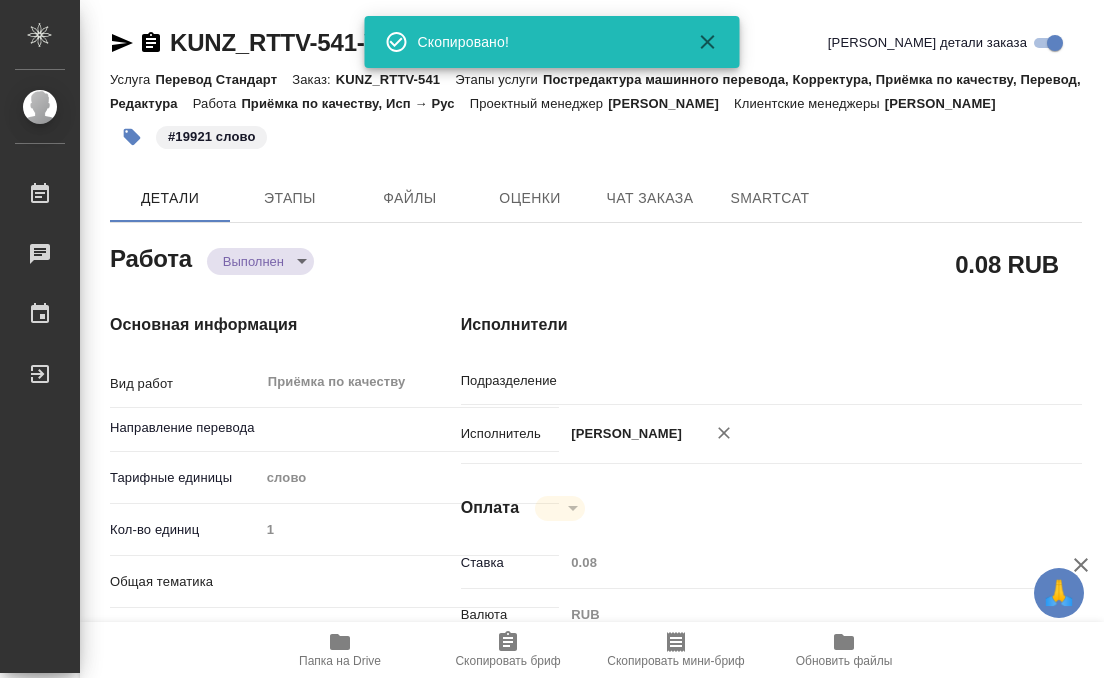 type on "x" 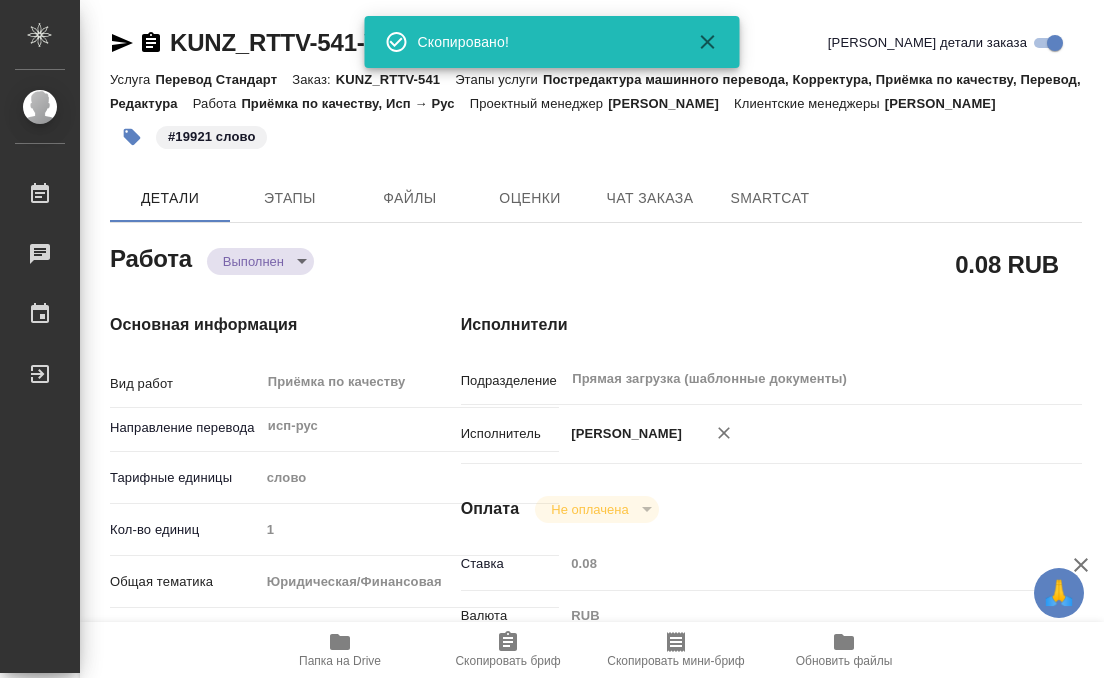 type on "x" 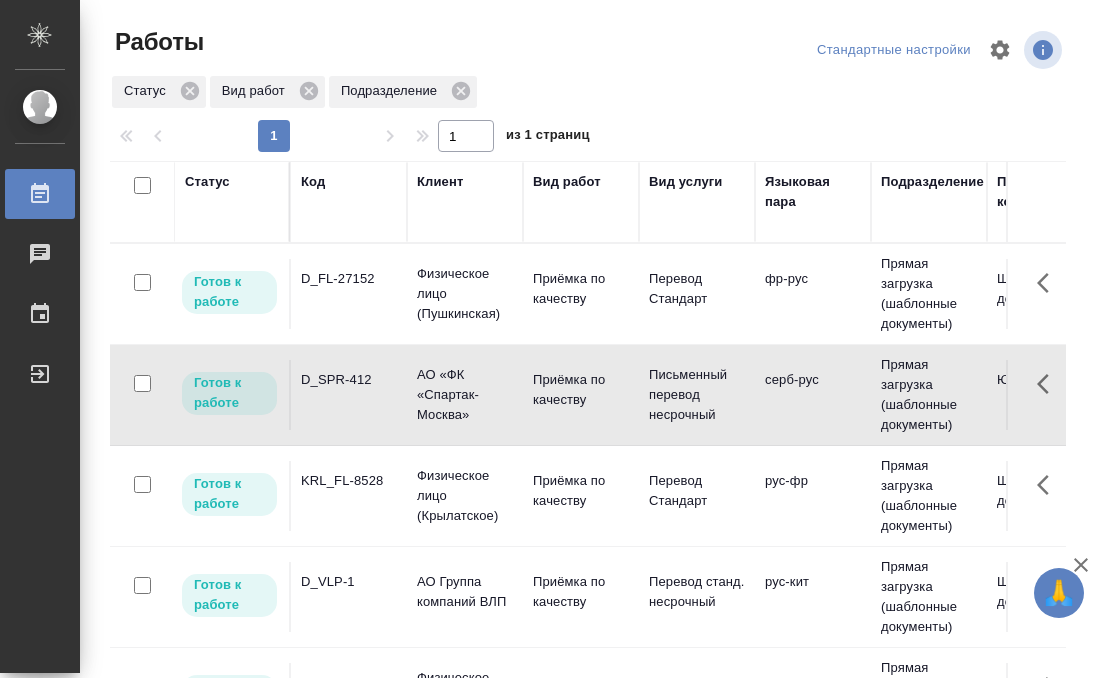 scroll, scrollTop: 0, scrollLeft: 0, axis: both 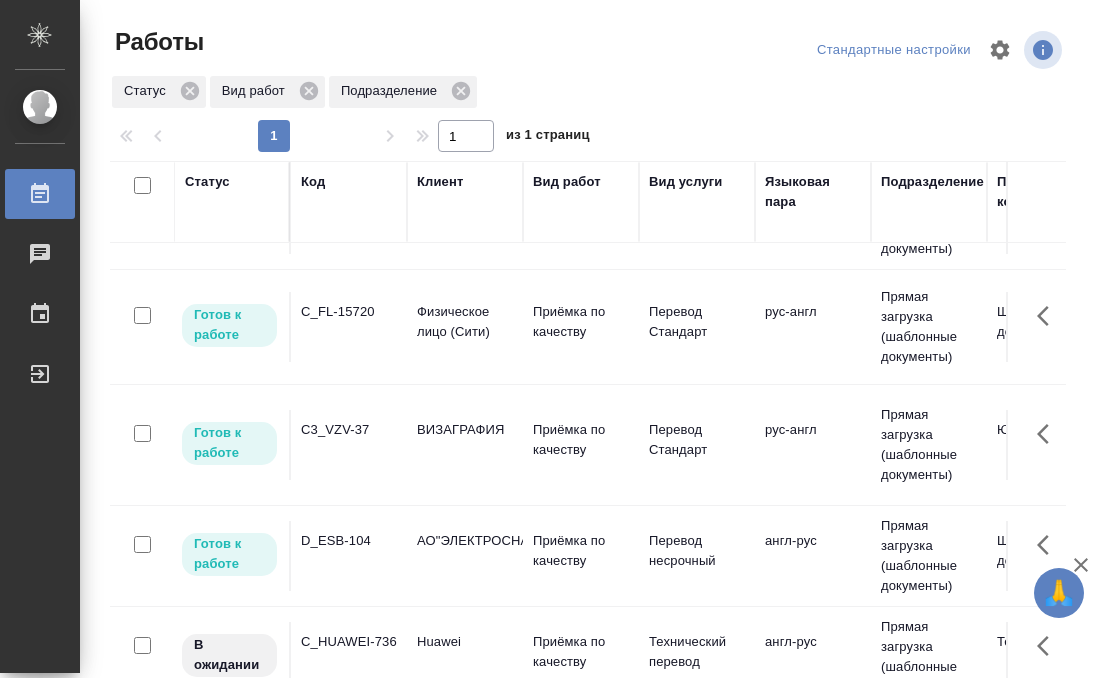 click on "D_ESB-104" at bounding box center (349, -609) 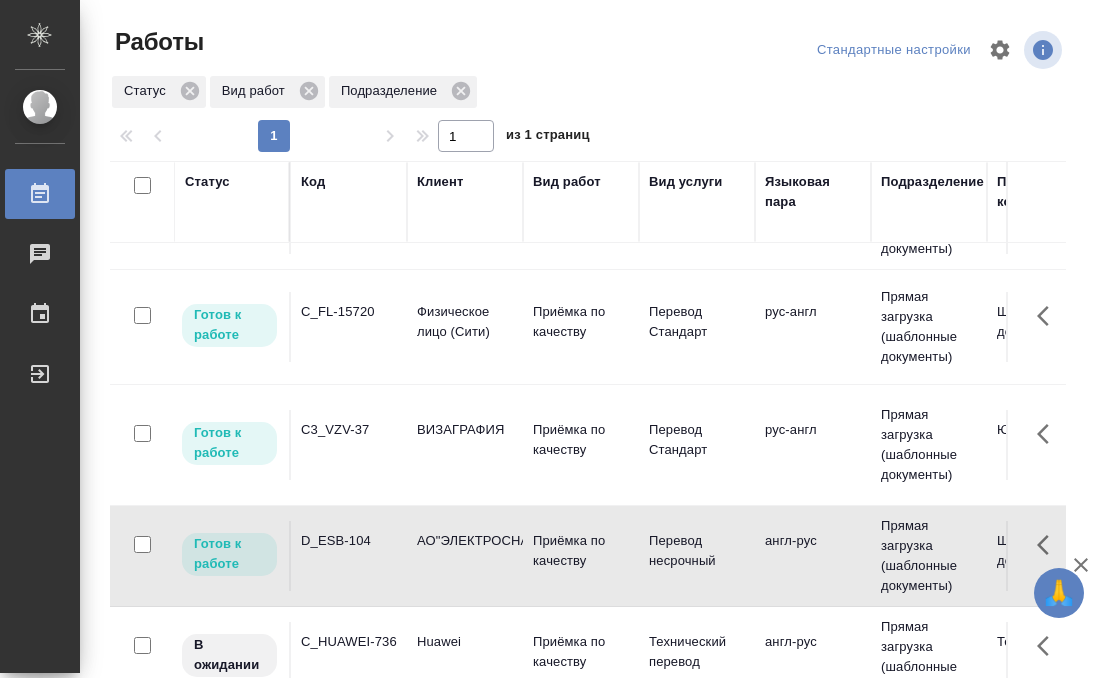 click on "D_ESB-104" at bounding box center [349, -609] 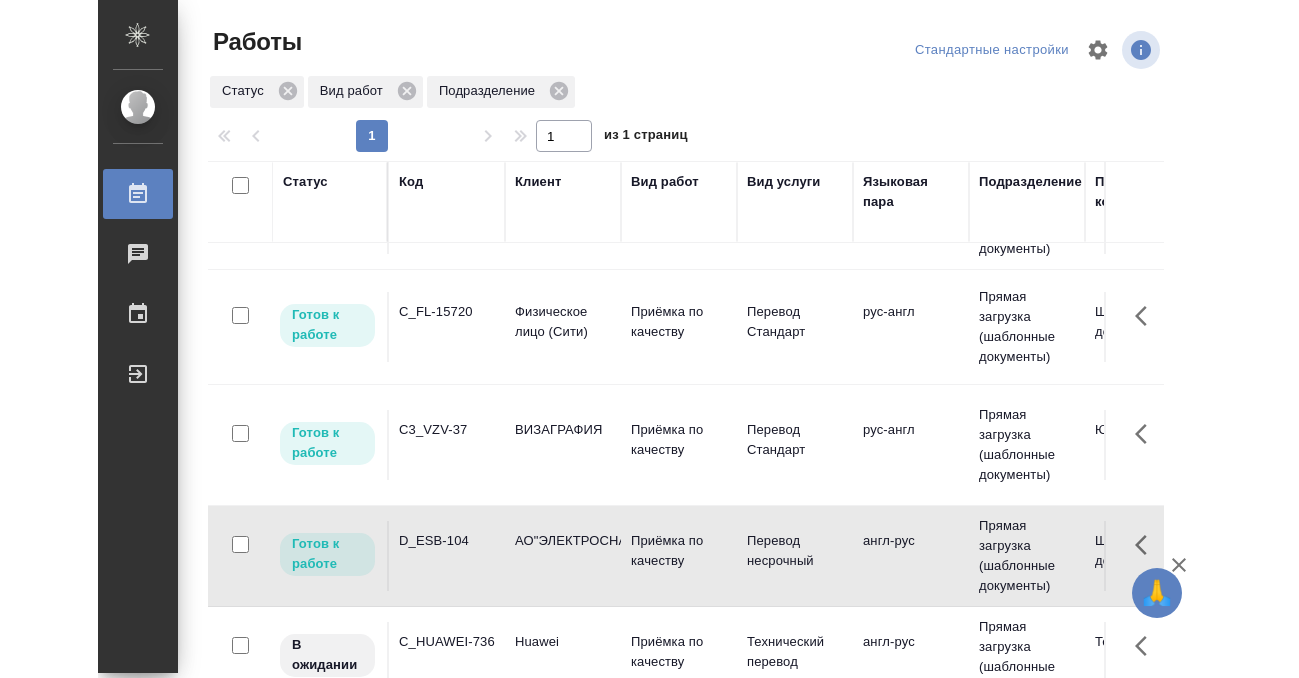 scroll, scrollTop: 0, scrollLeft: 0, axis: both 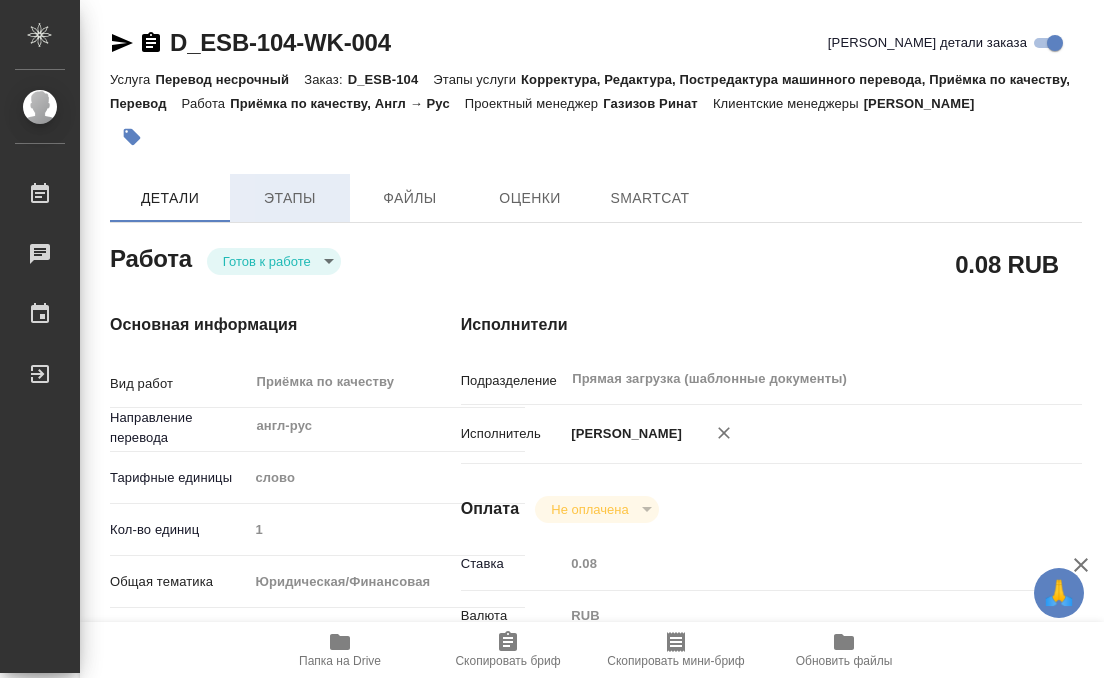 type on "x" 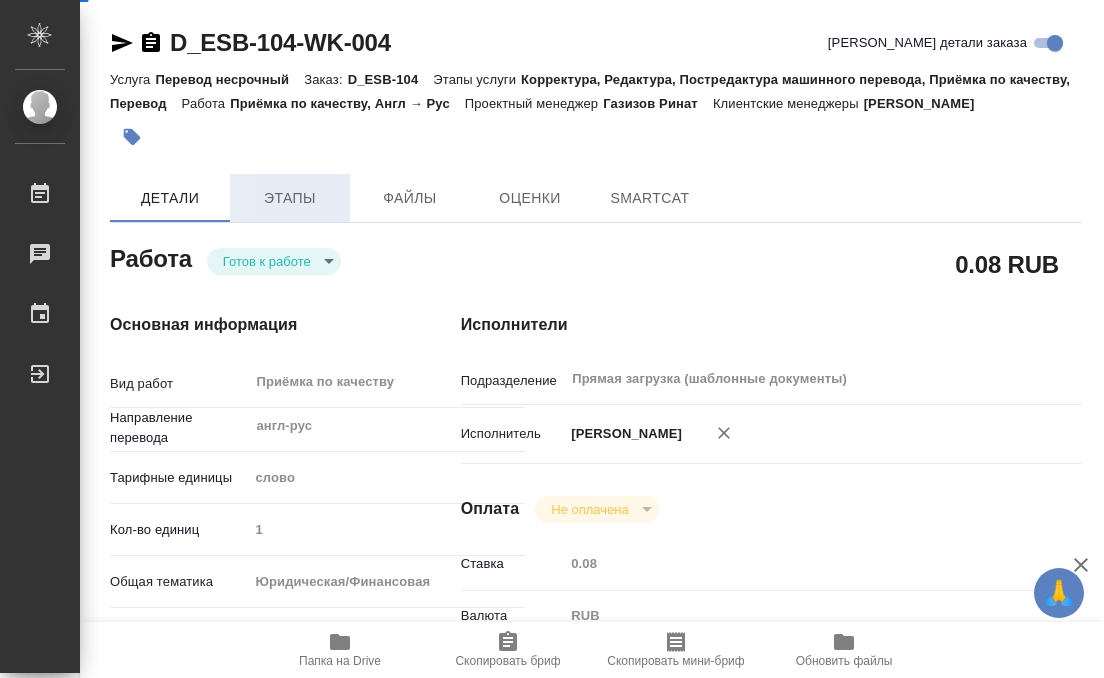 type on "x" 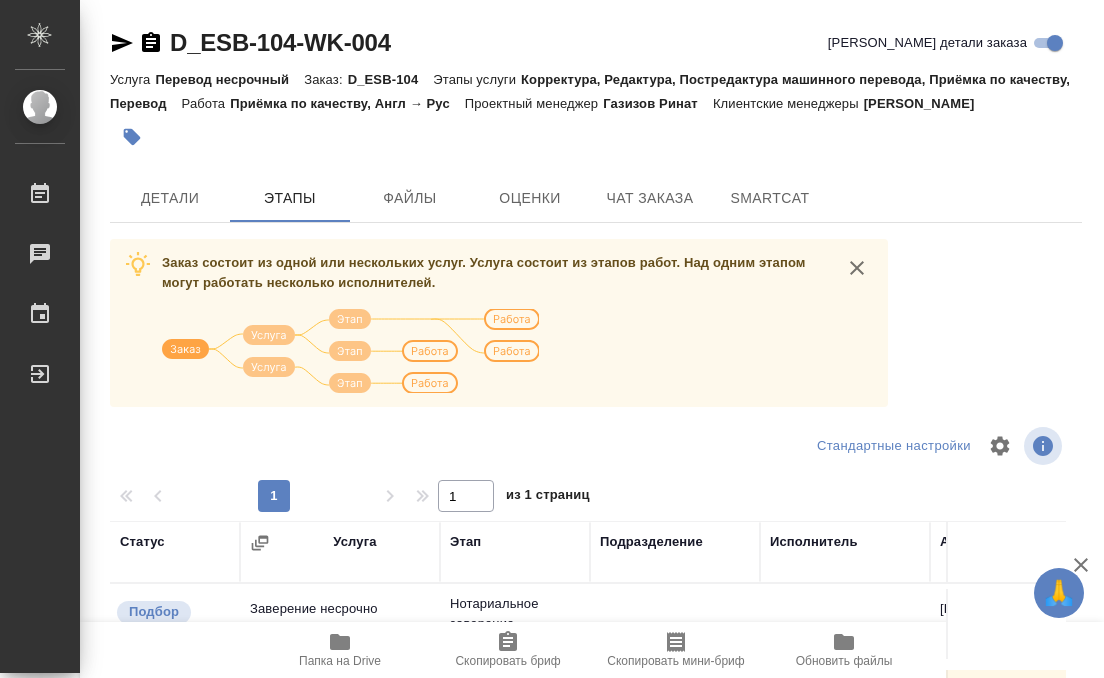 scroll, scrollTop: 344, scrollLeft: 0, axis: vertical 